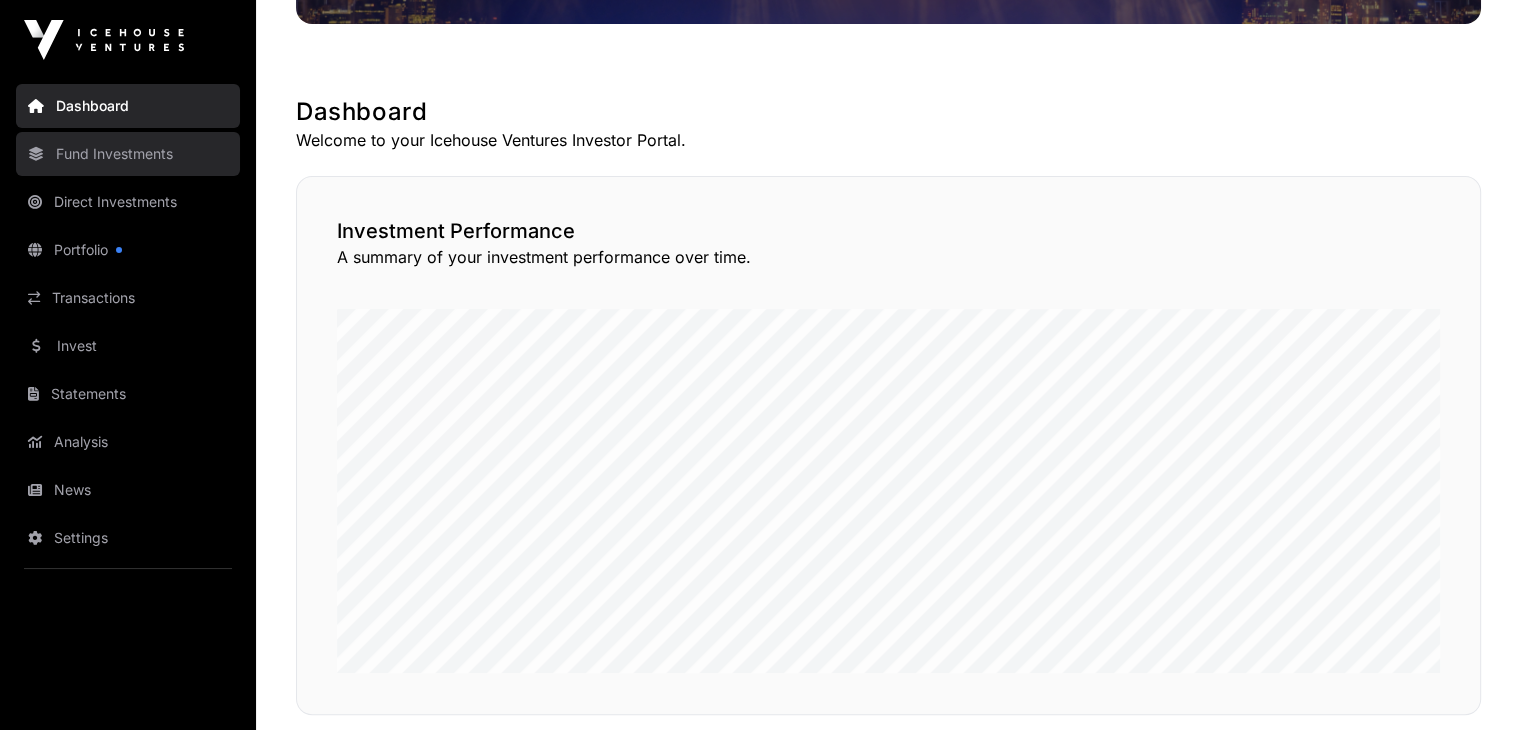 scroll, scrollTop: 200, scrollLeft: 0, axis: vertical 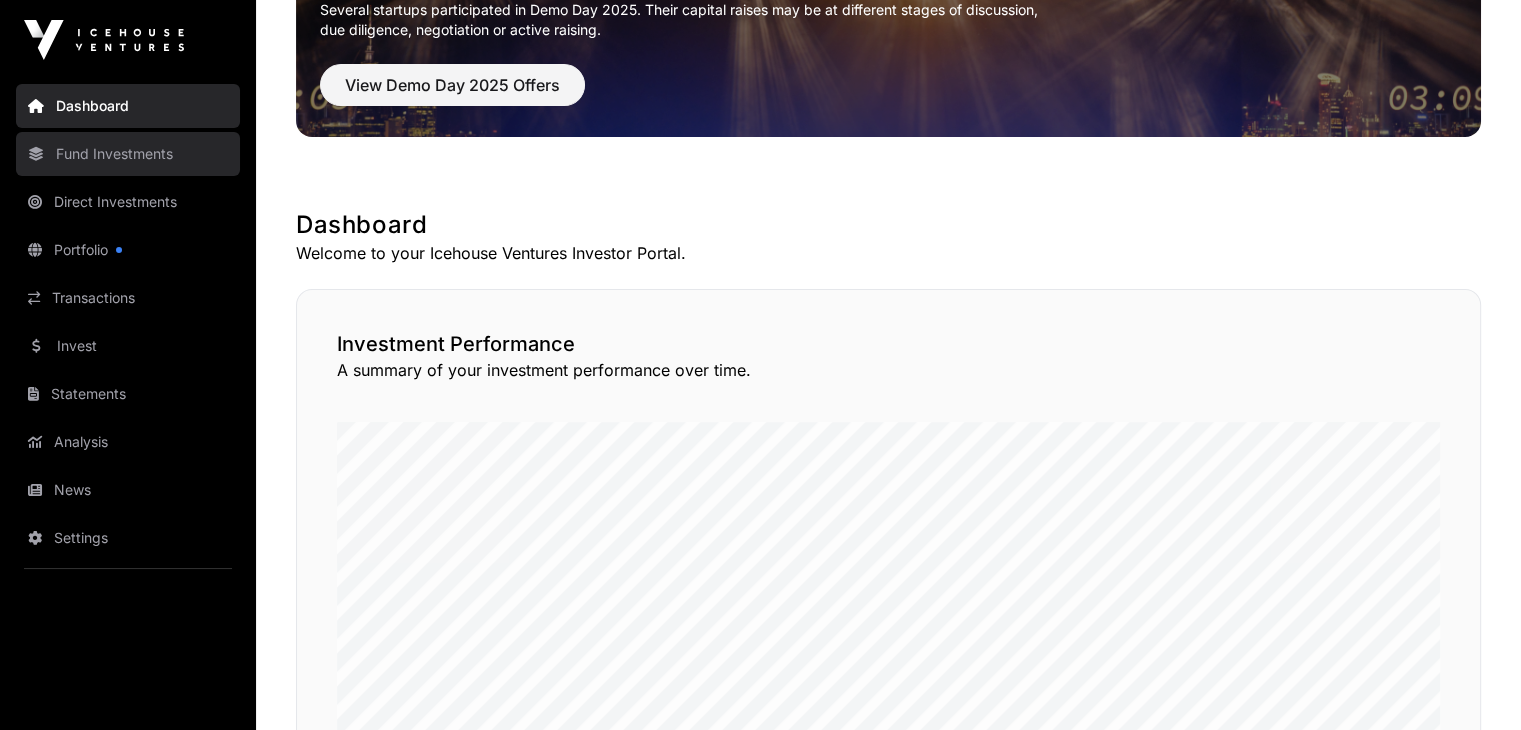 click on "Fund Investments" 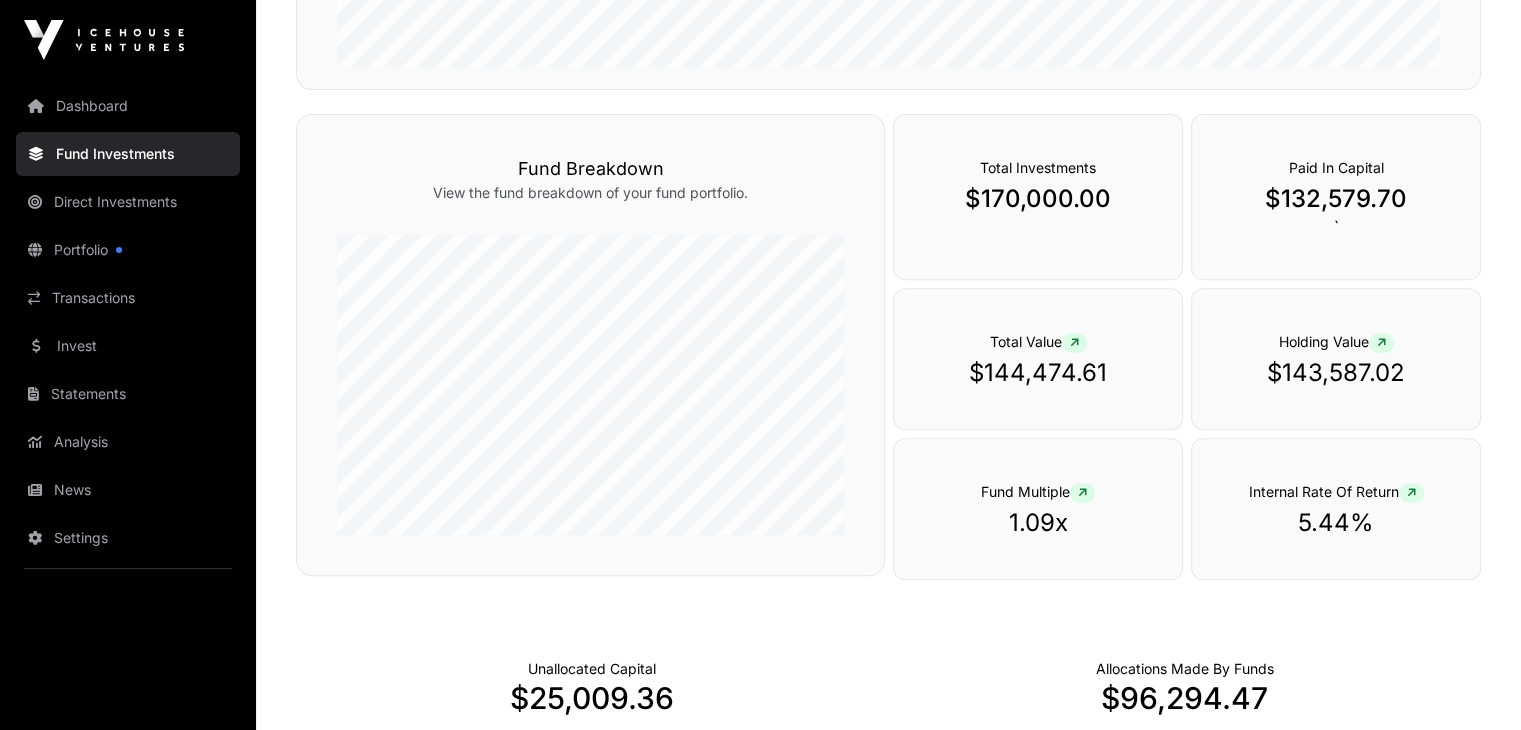 scroll, scrollTop: 0, scrollLeft: 0, axis: both 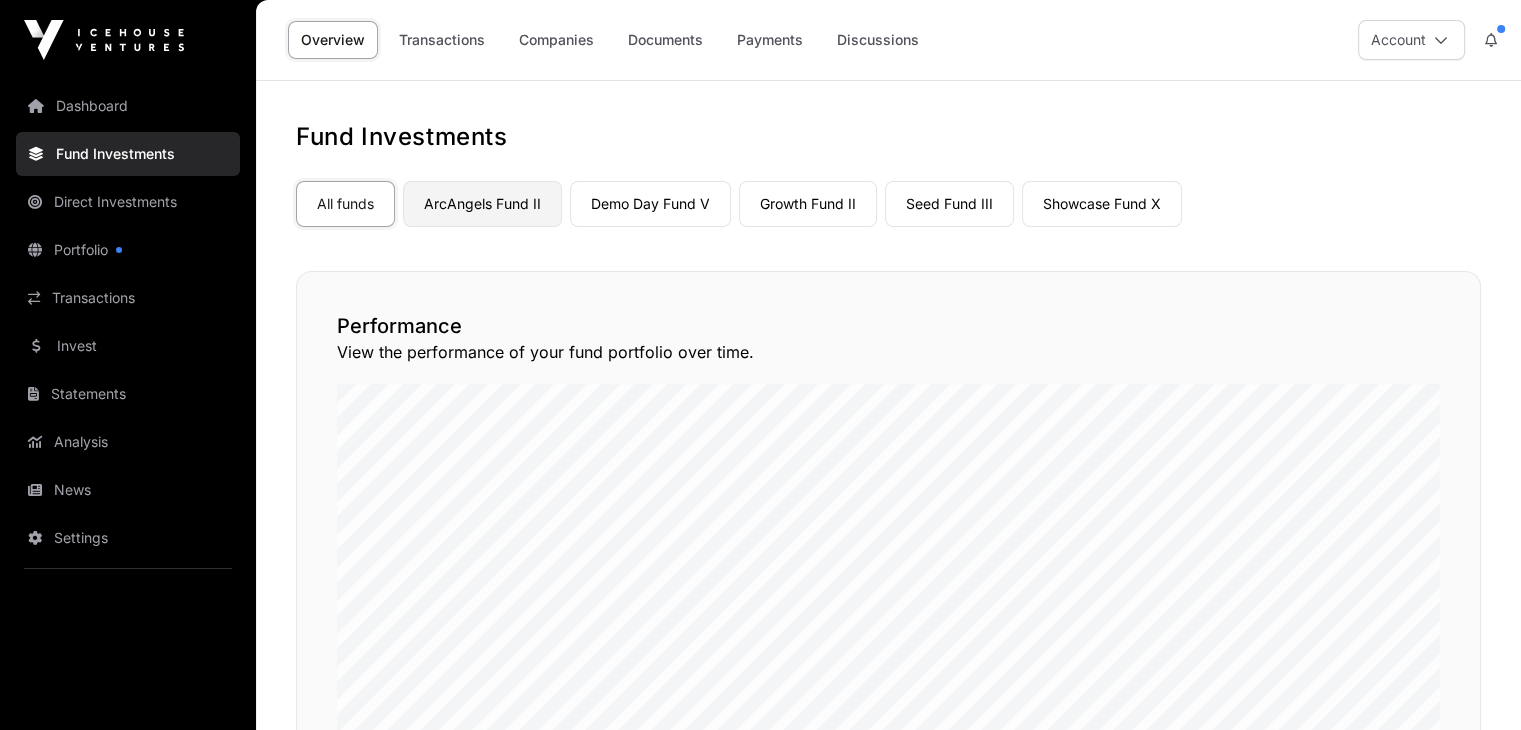 click on "ArcAngels Fund II" 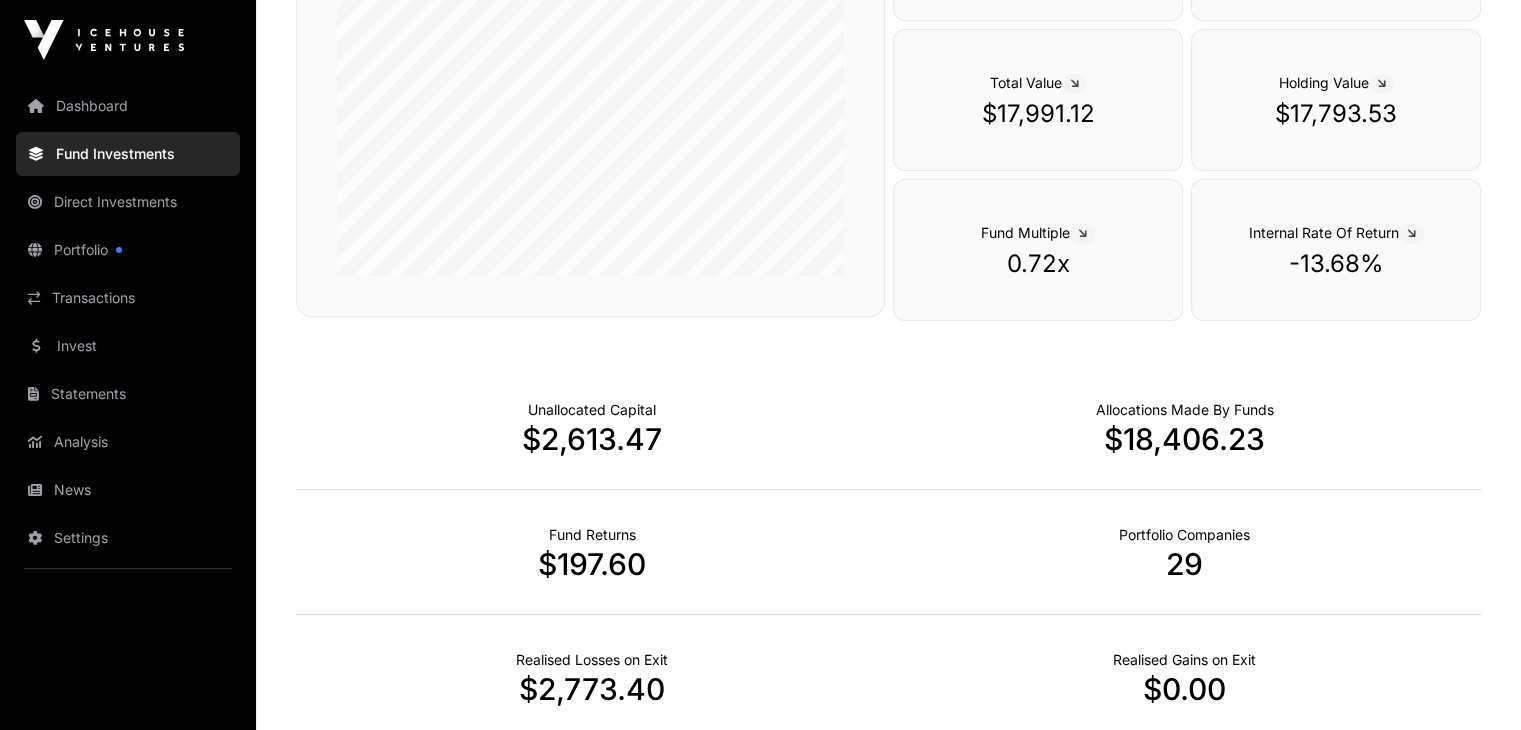 scroll, scrollTop: 0, scrollLeft: 0, axis: both 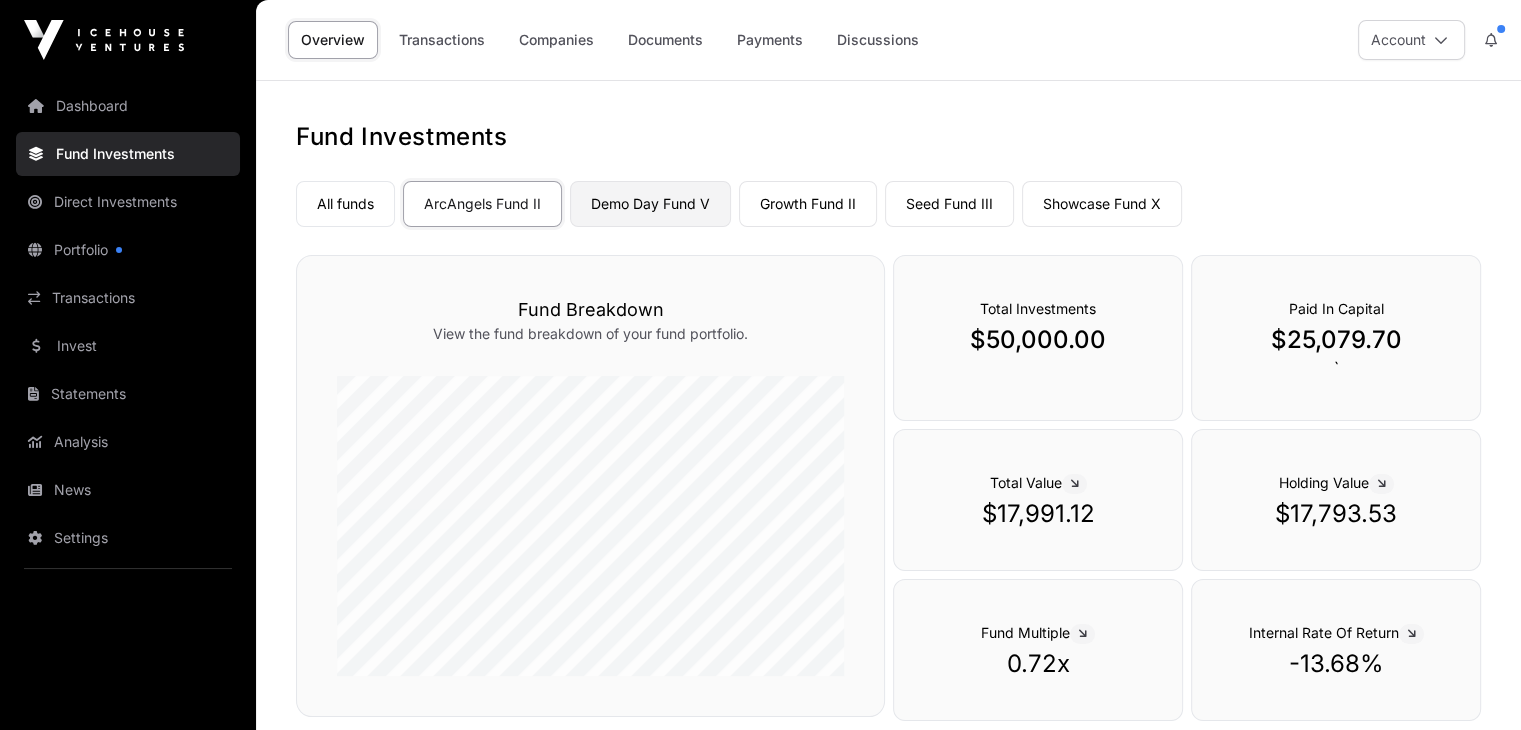 click on "Demo Day Fund V" 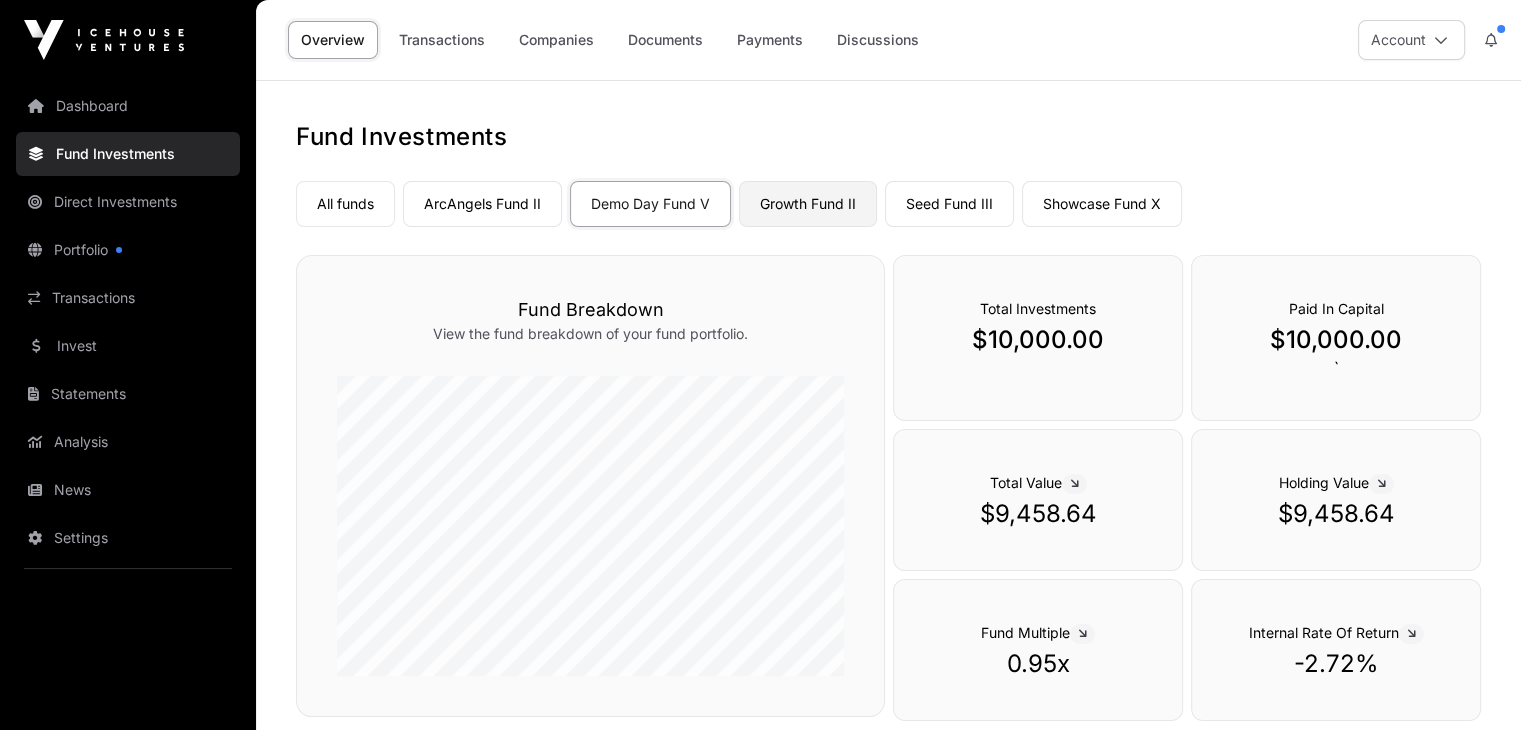 click on "Growth Fund II" 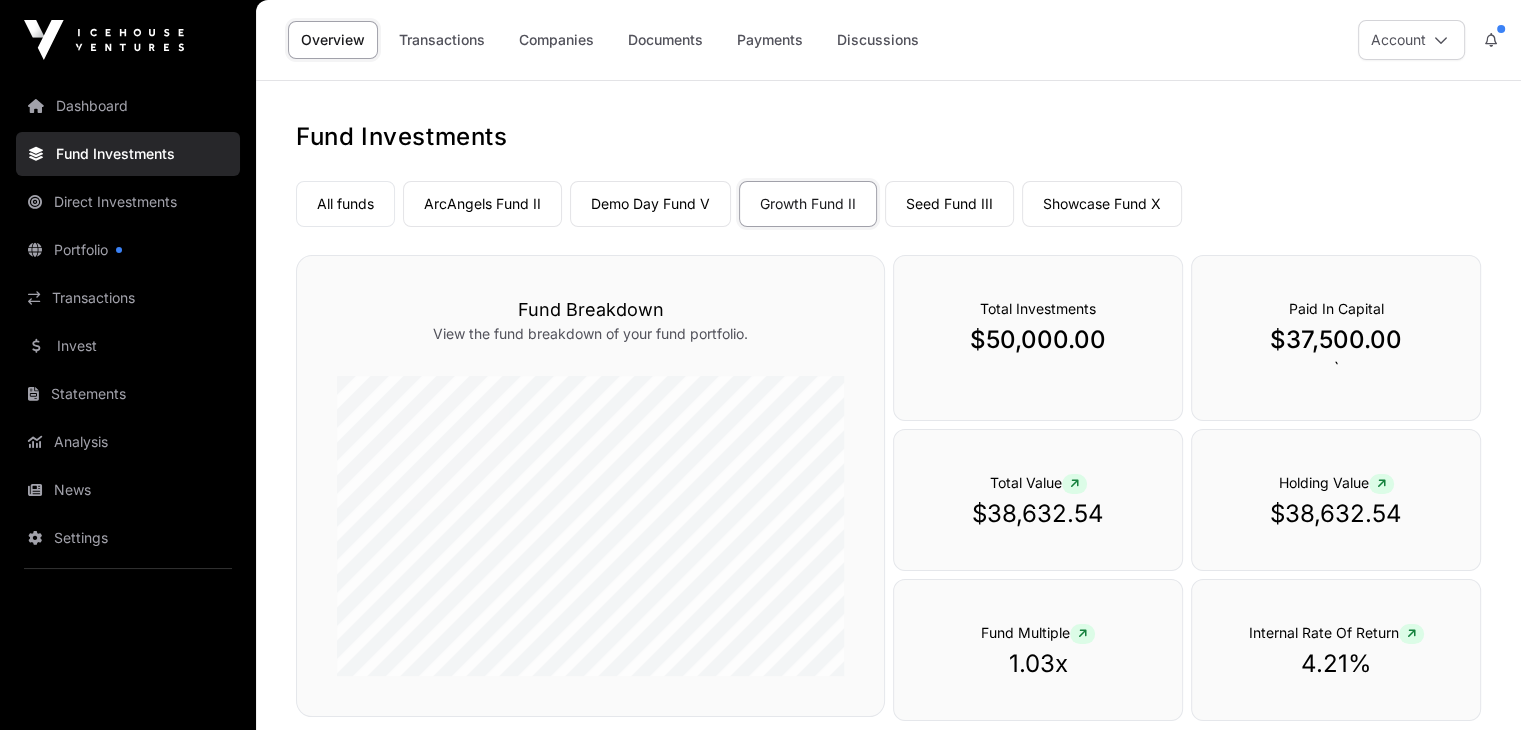 click on "Seed Fund III" 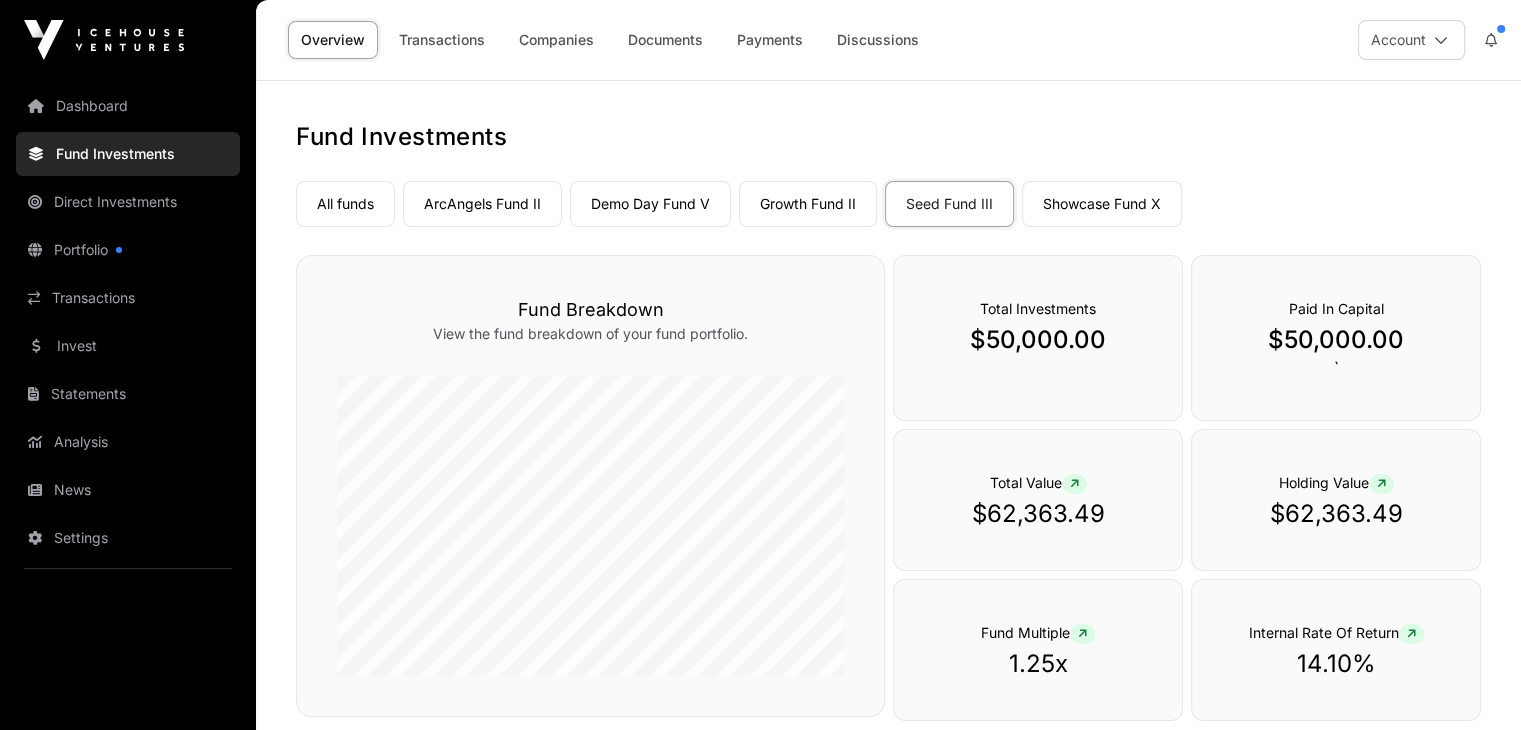 click on "Showcase Fund X" 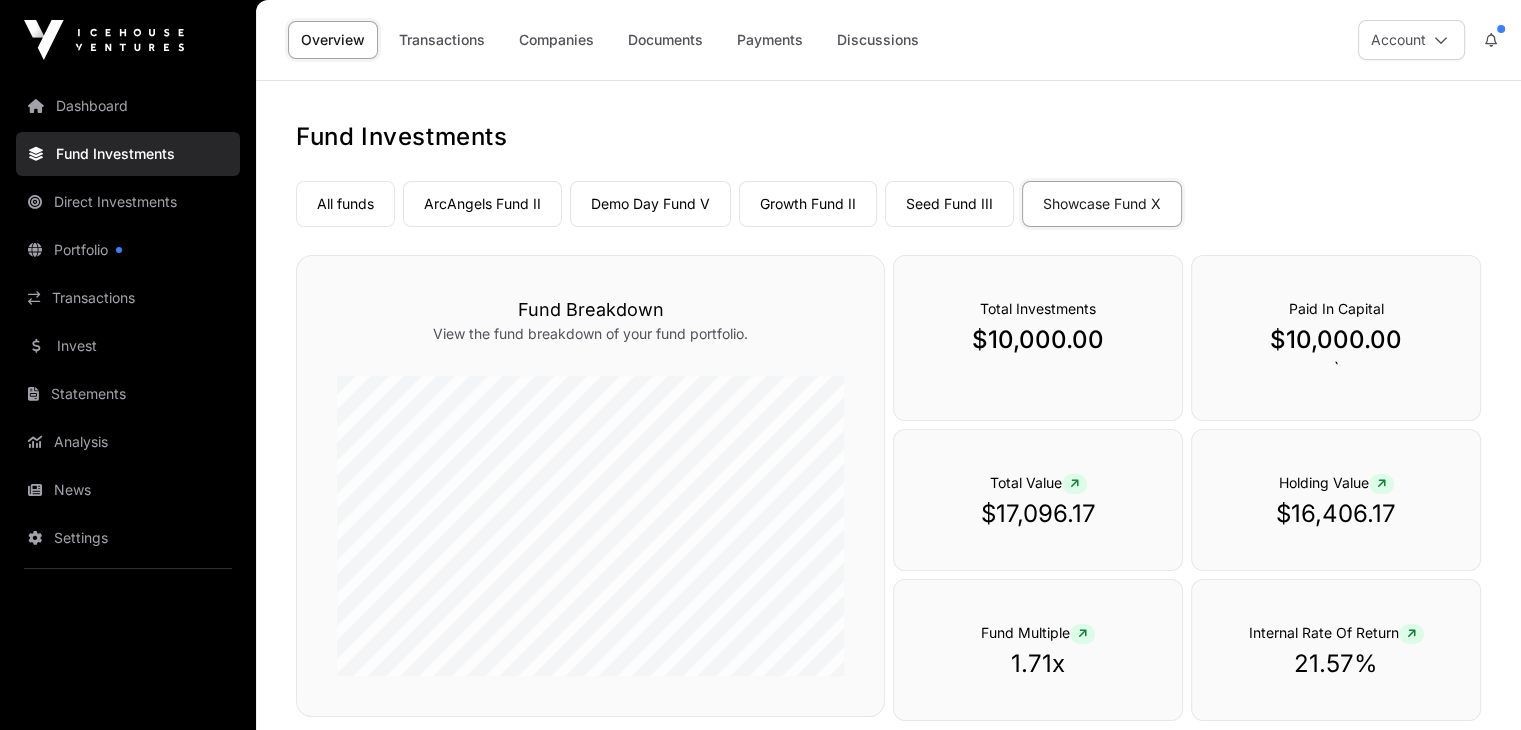 click 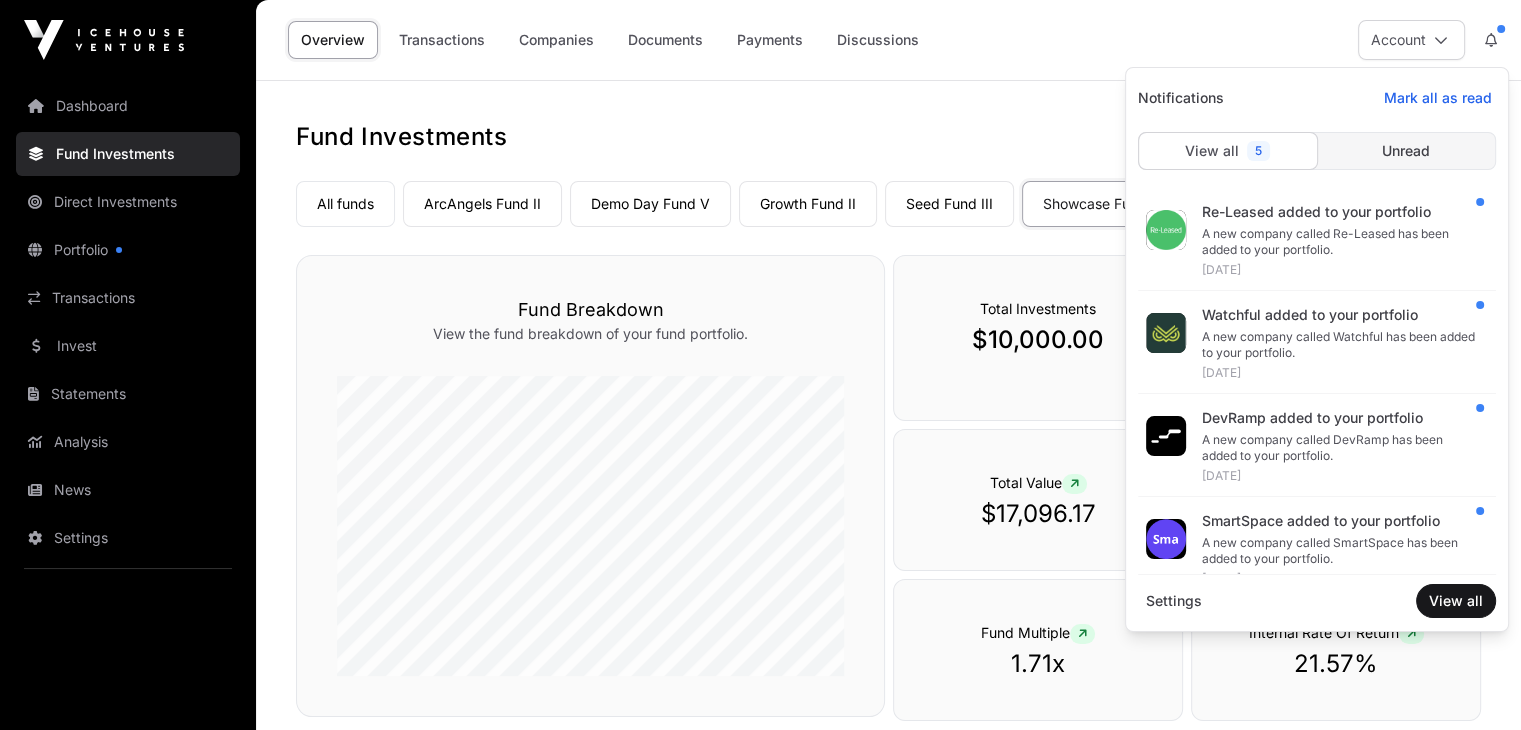 click on "Overview Transactions Companies Documents Payments Discussions" 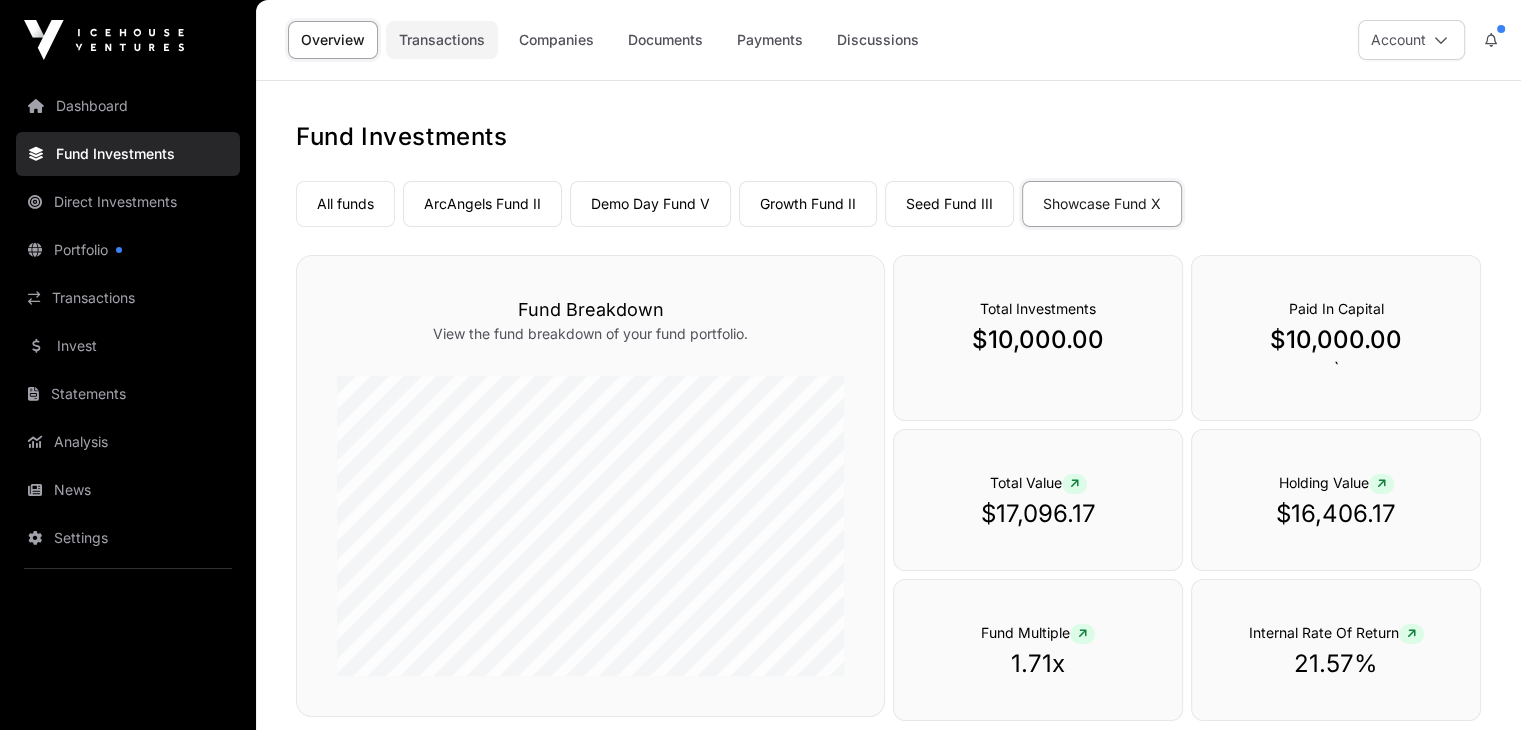 click on "Transactions" 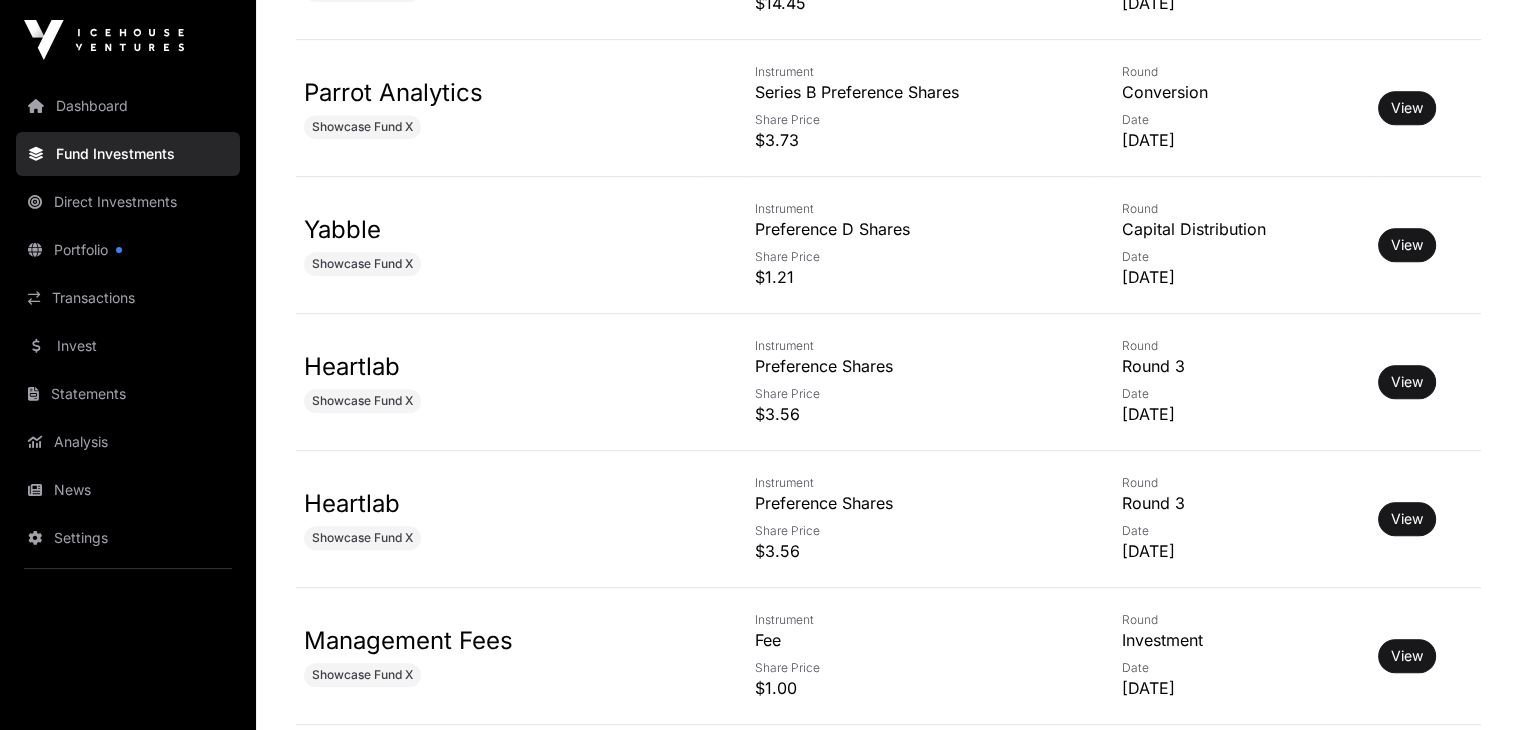 scroll, scrollTop: 0, scrollLeft: 0, axis: both 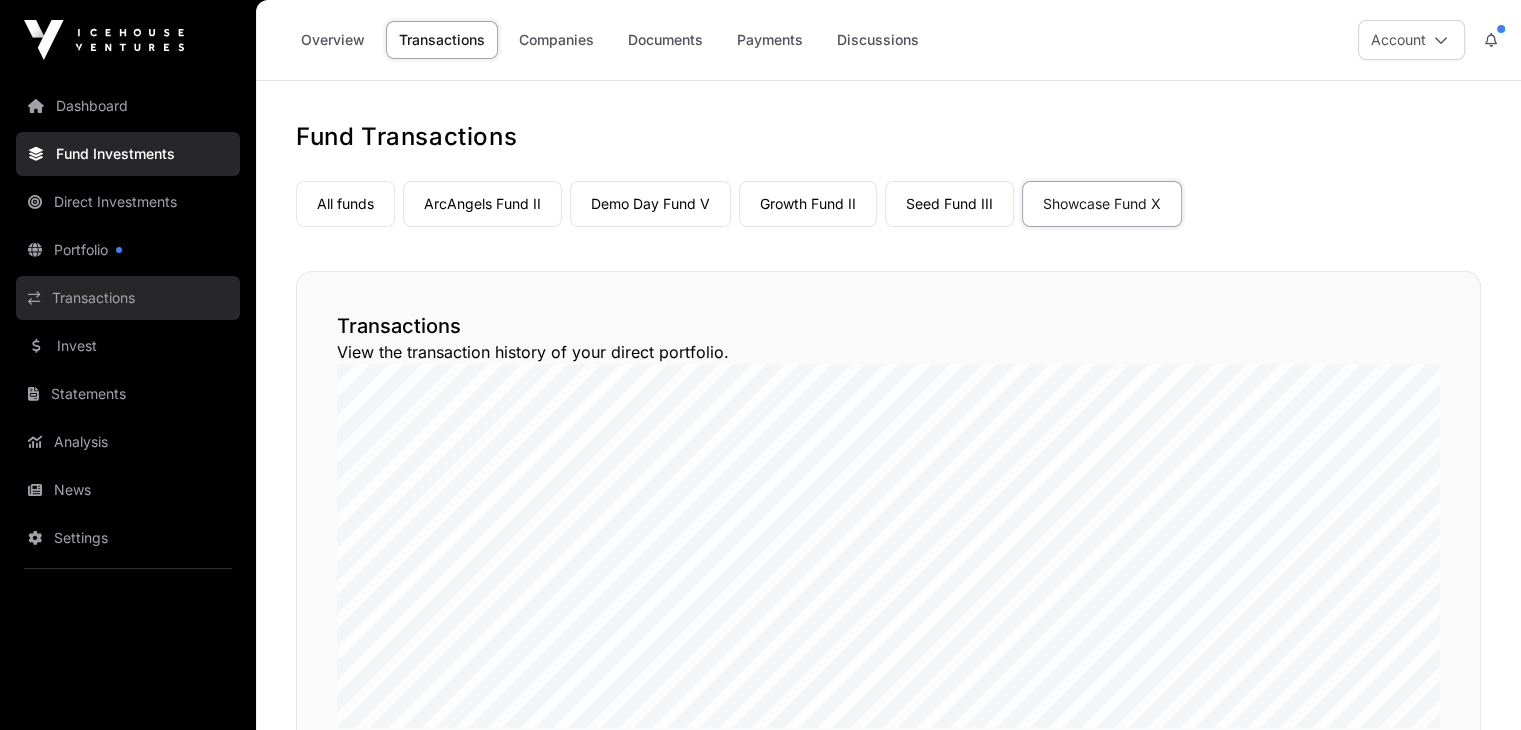 click on "Transactions" 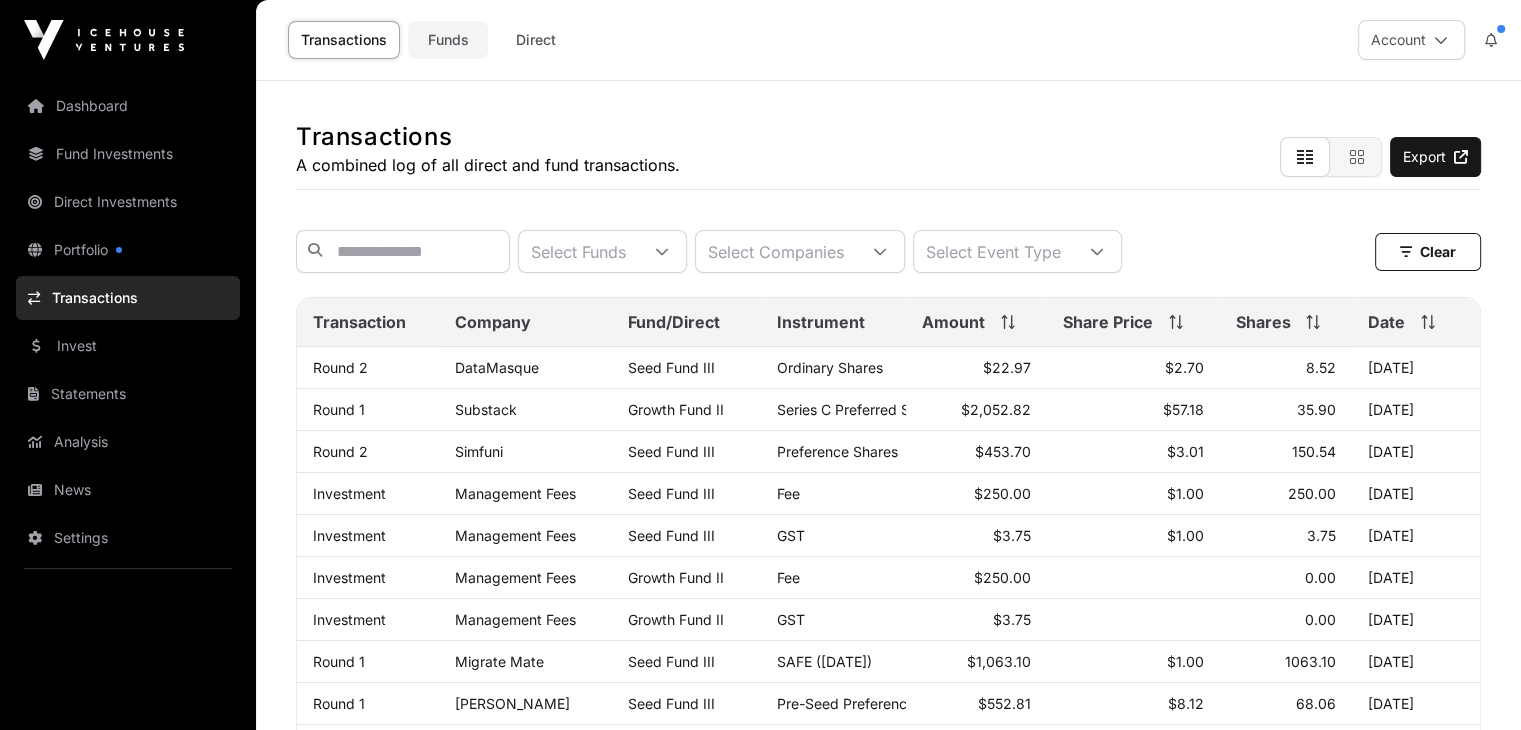 click on "Funds" 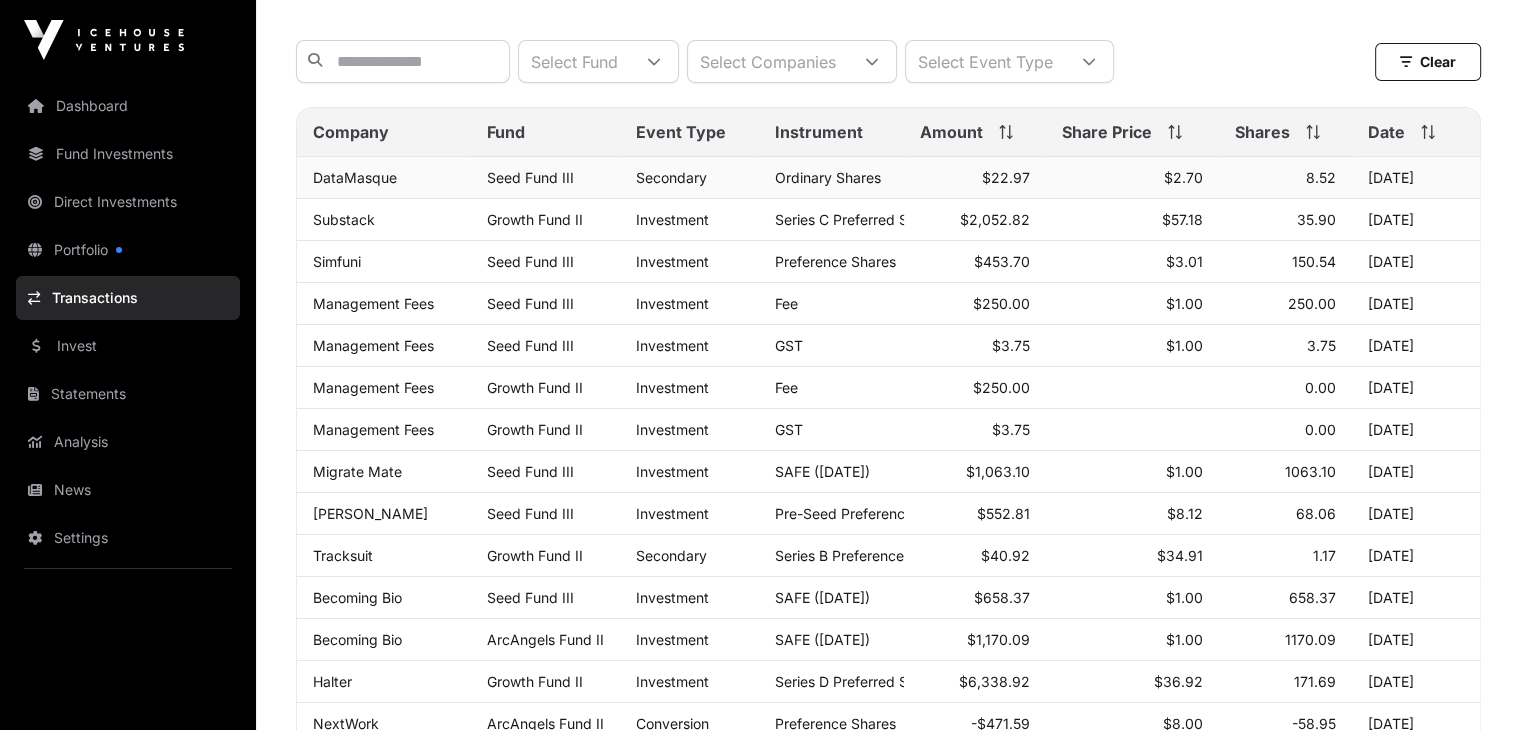 scroll, scrollTop: 0, scrollLeft: 0, axis: both 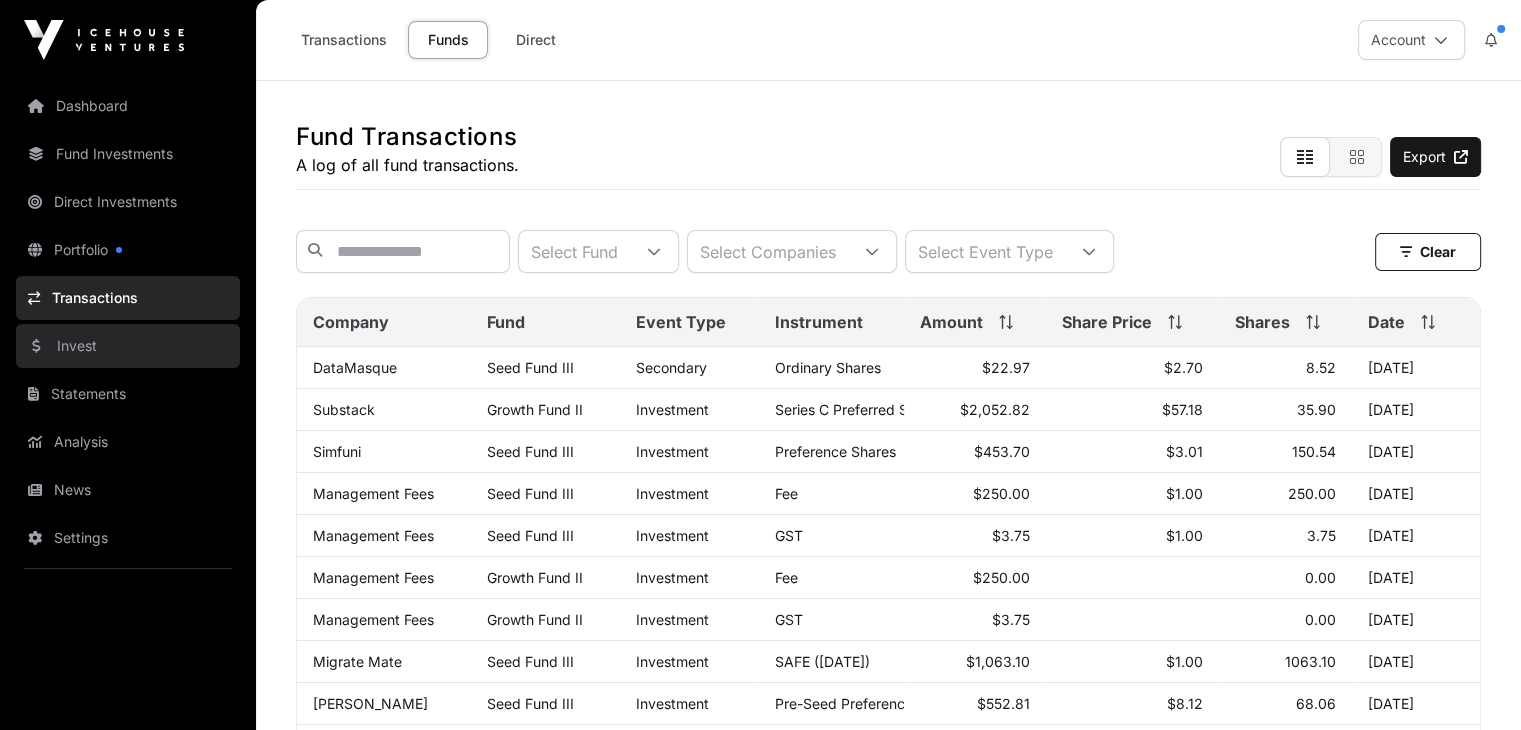 click on "Invest" 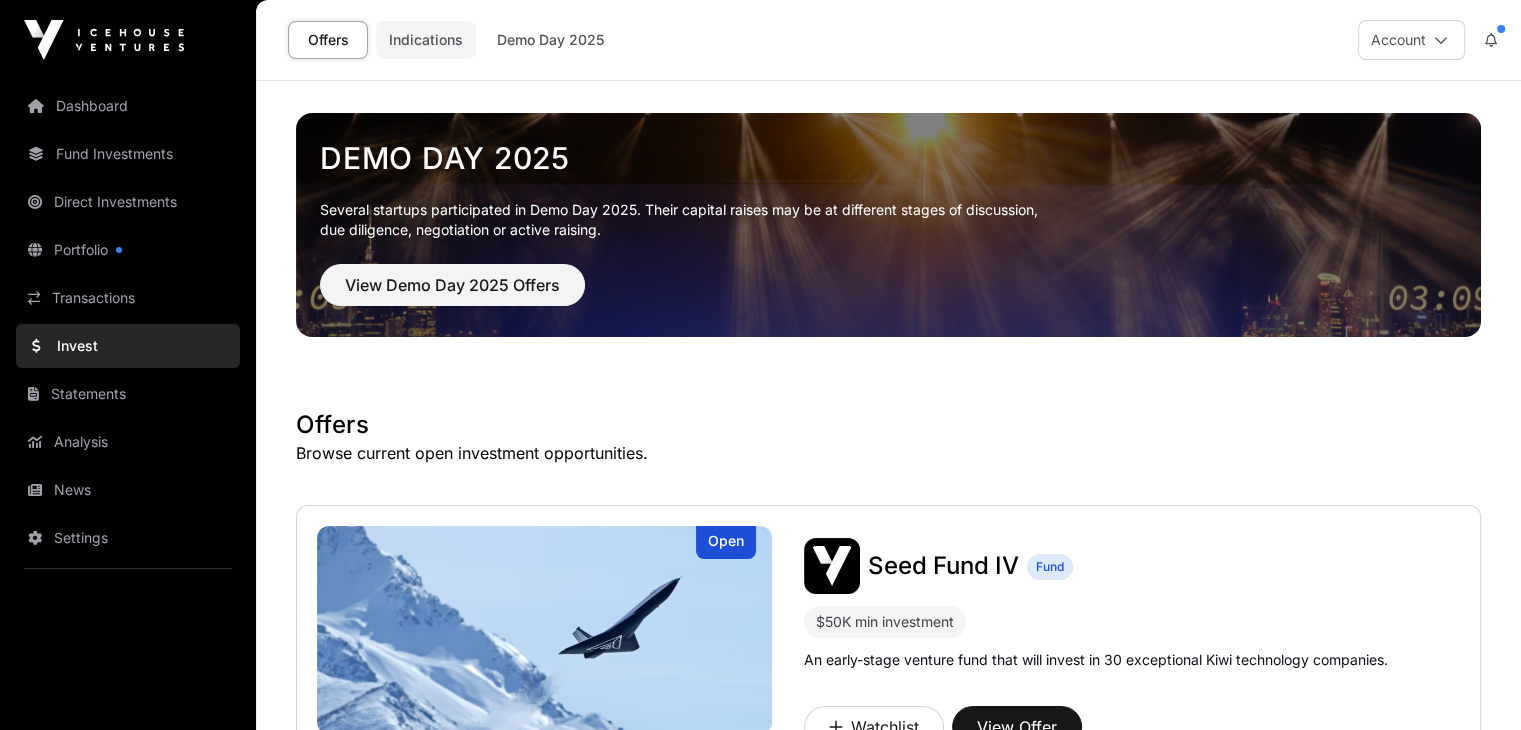click on "Indications" 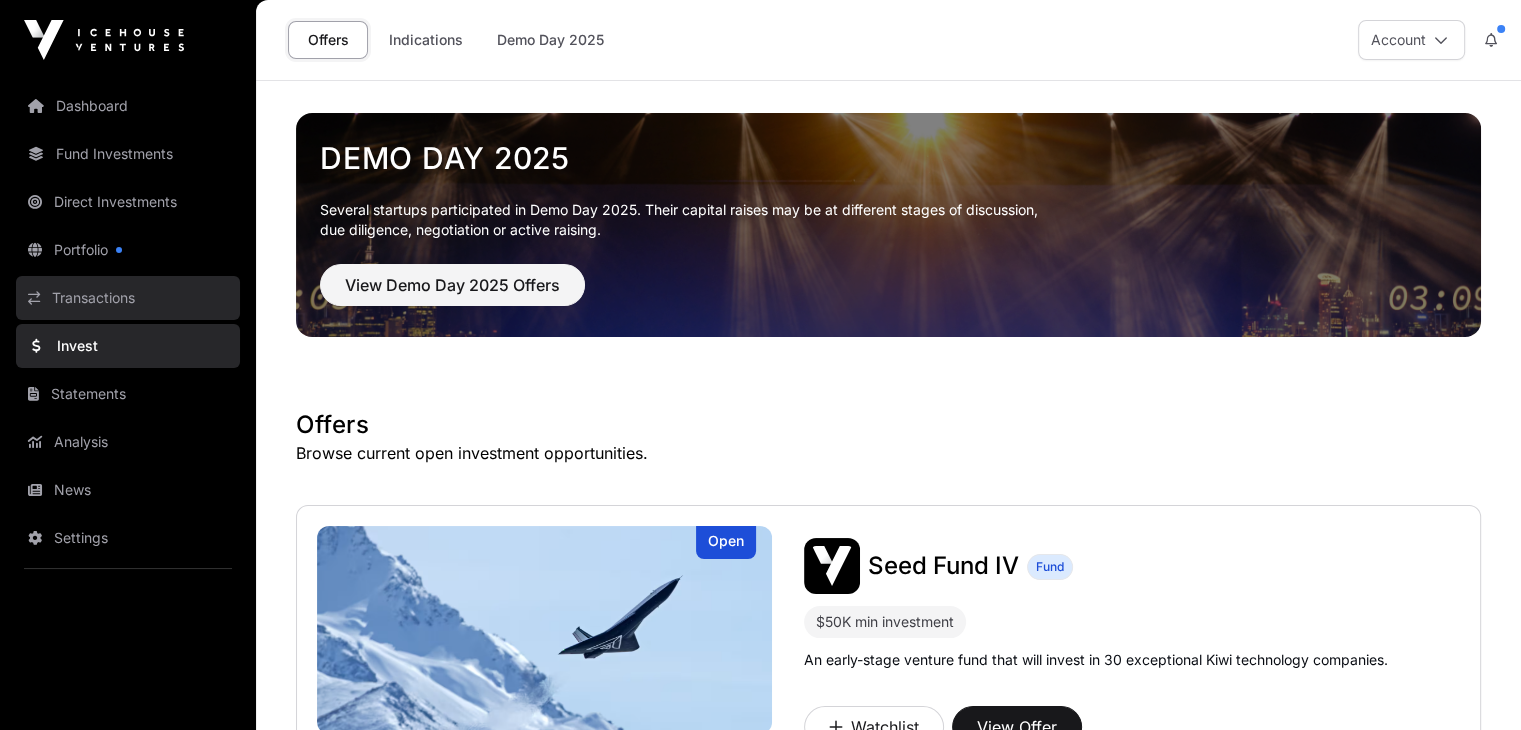 click on "Transactions" 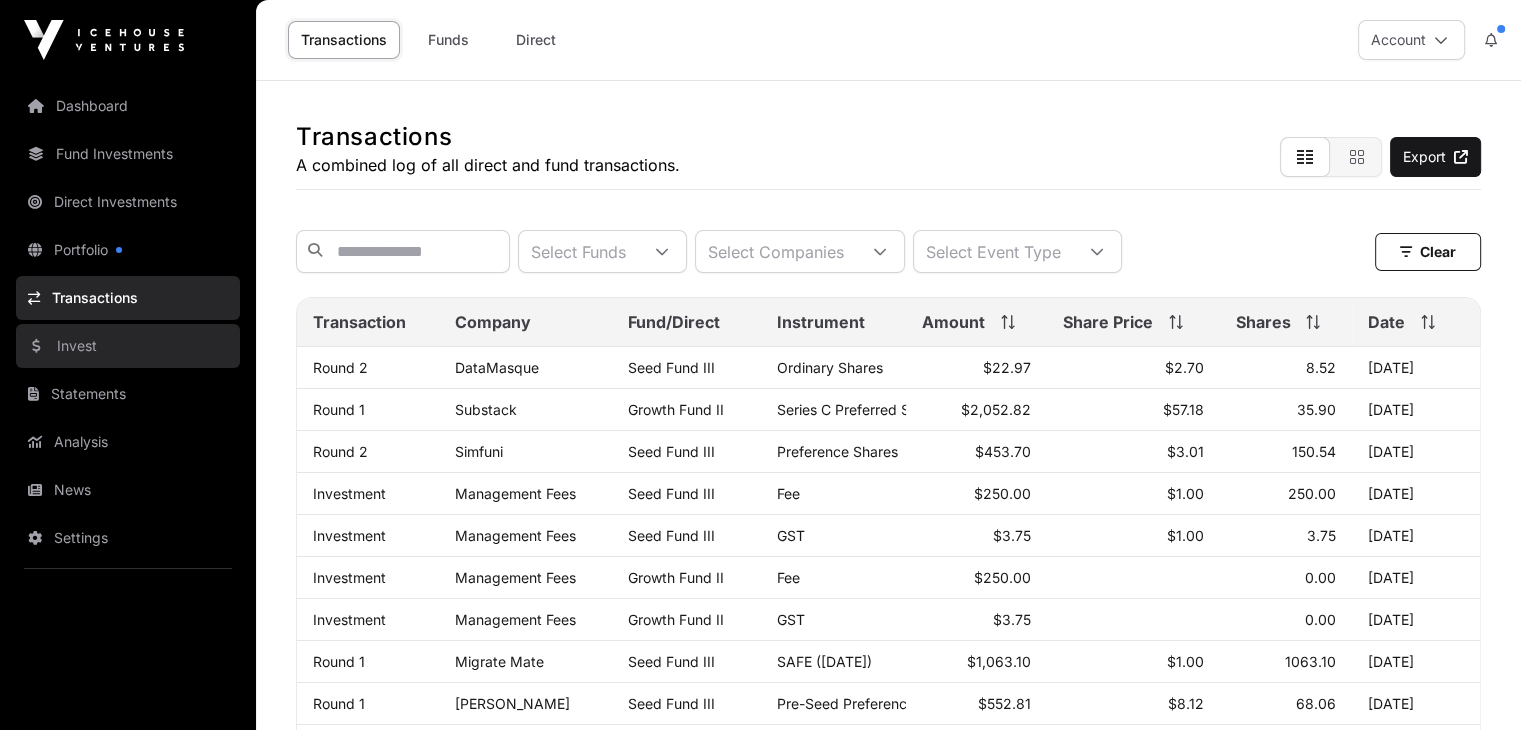 click on "Invest" 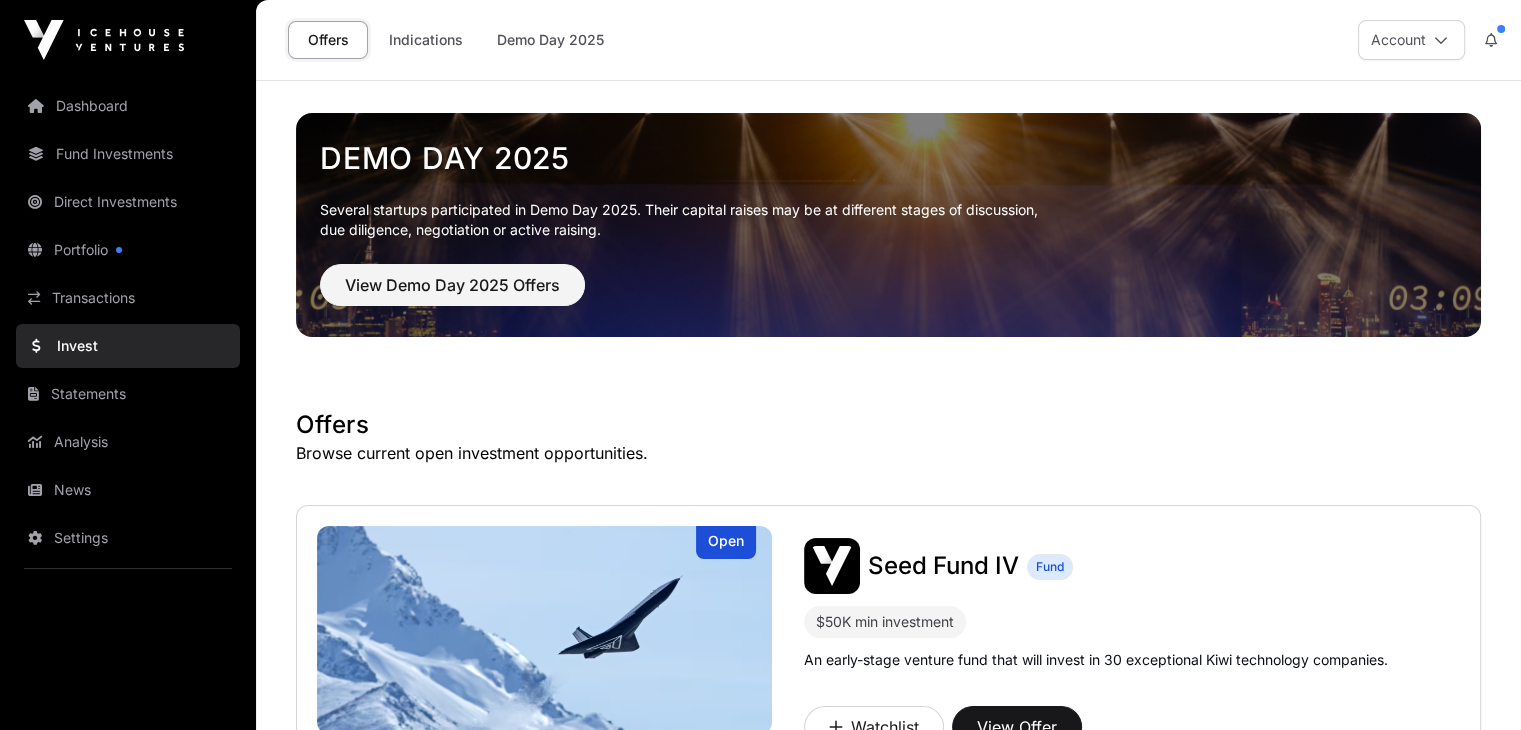 click on "Statements" 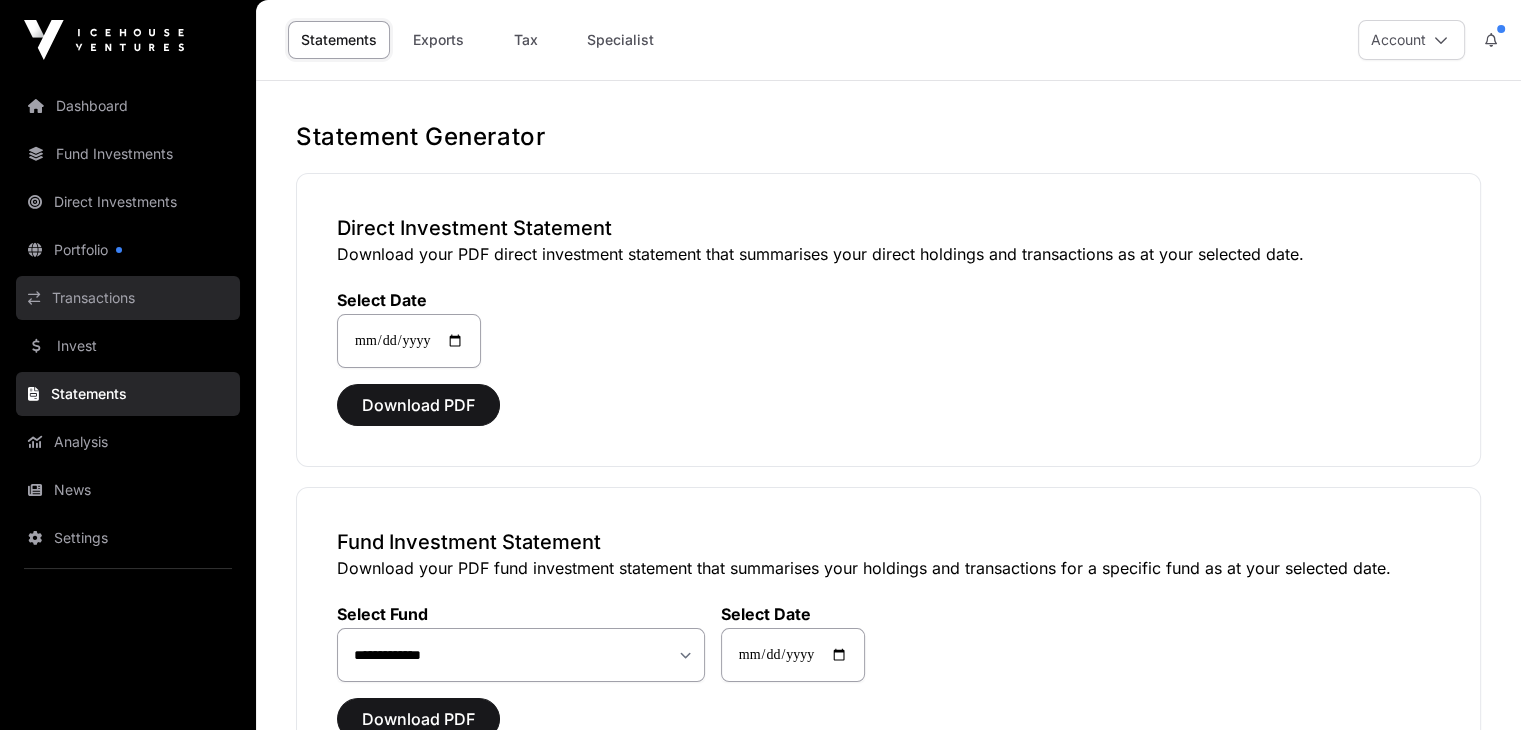 click on "Transactions" 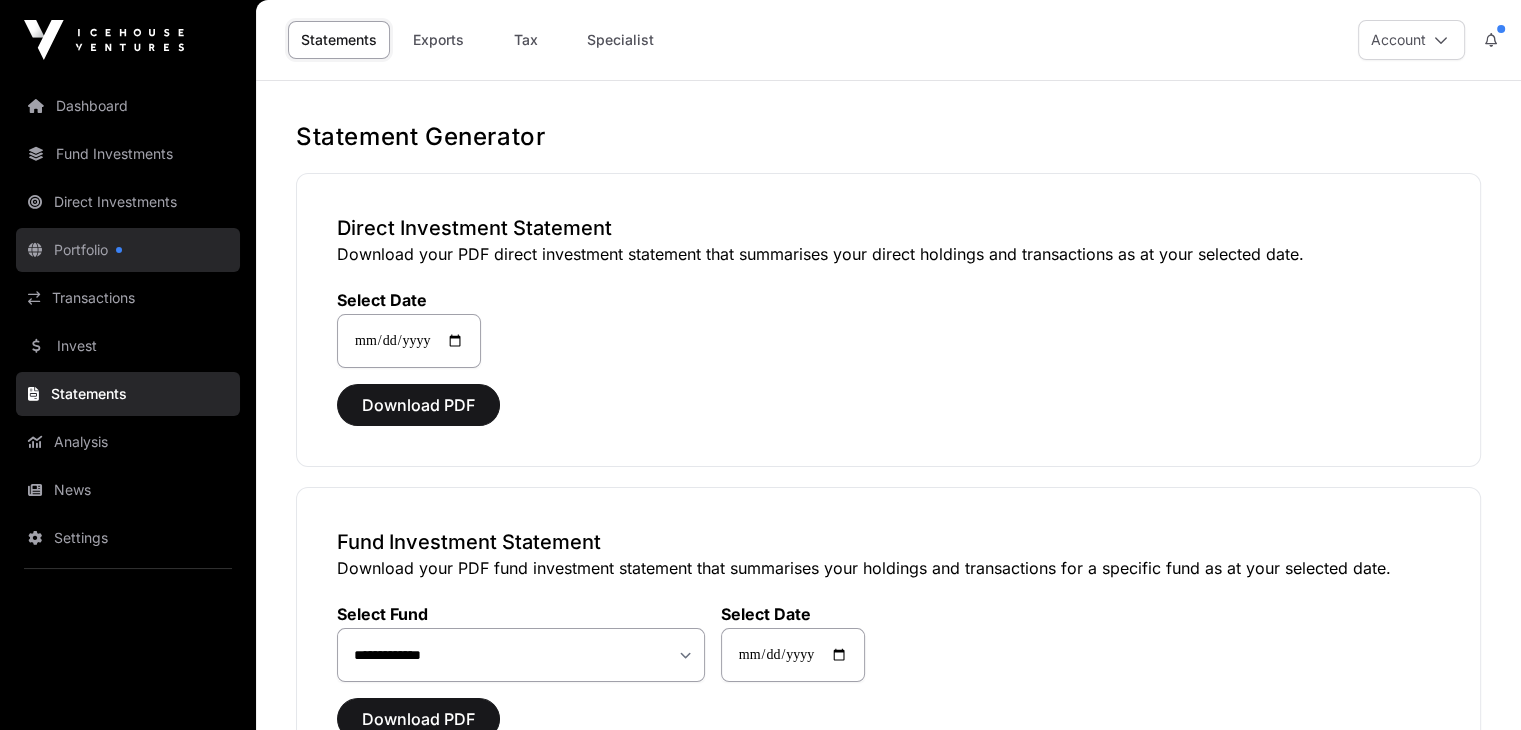 click on "Portfolio" 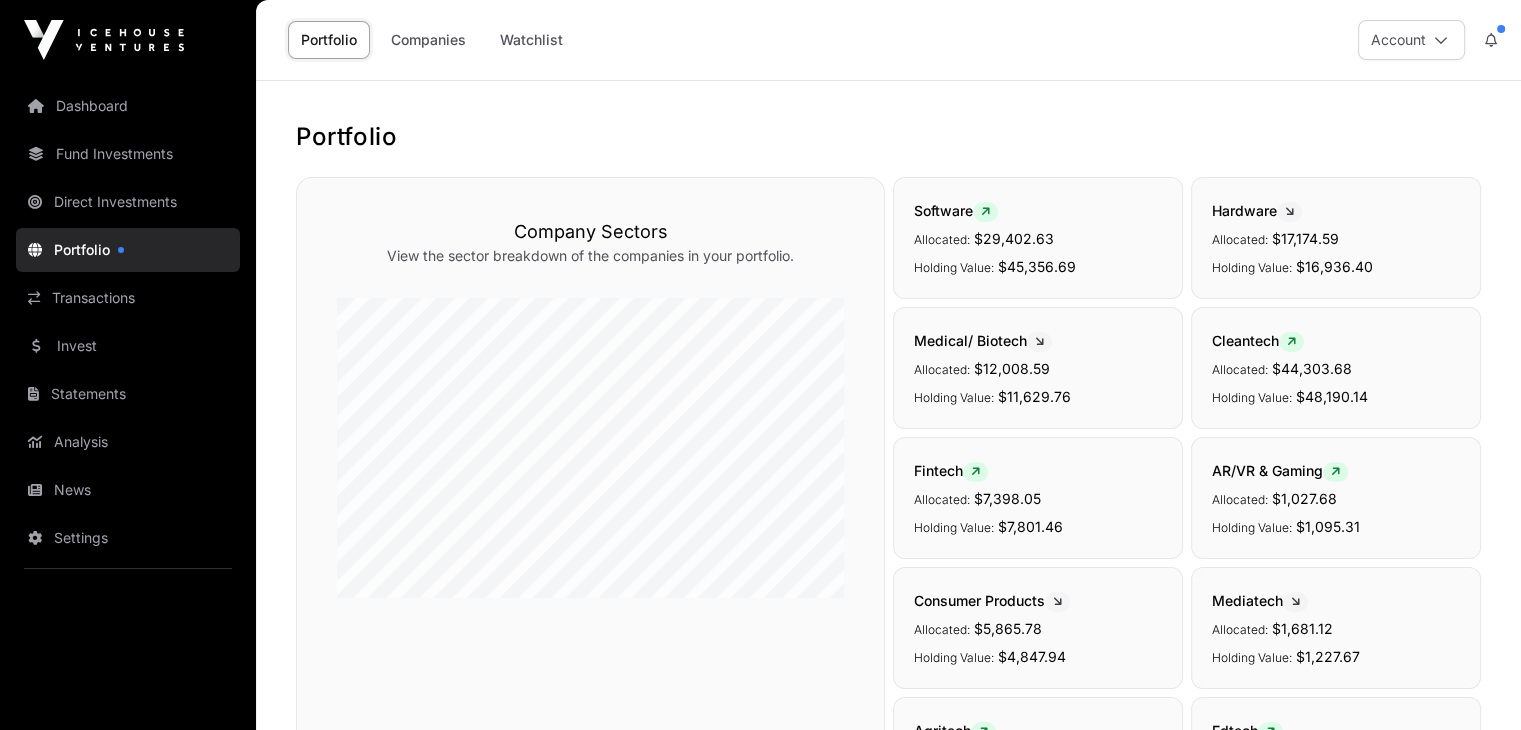 click on "Direct Investments" 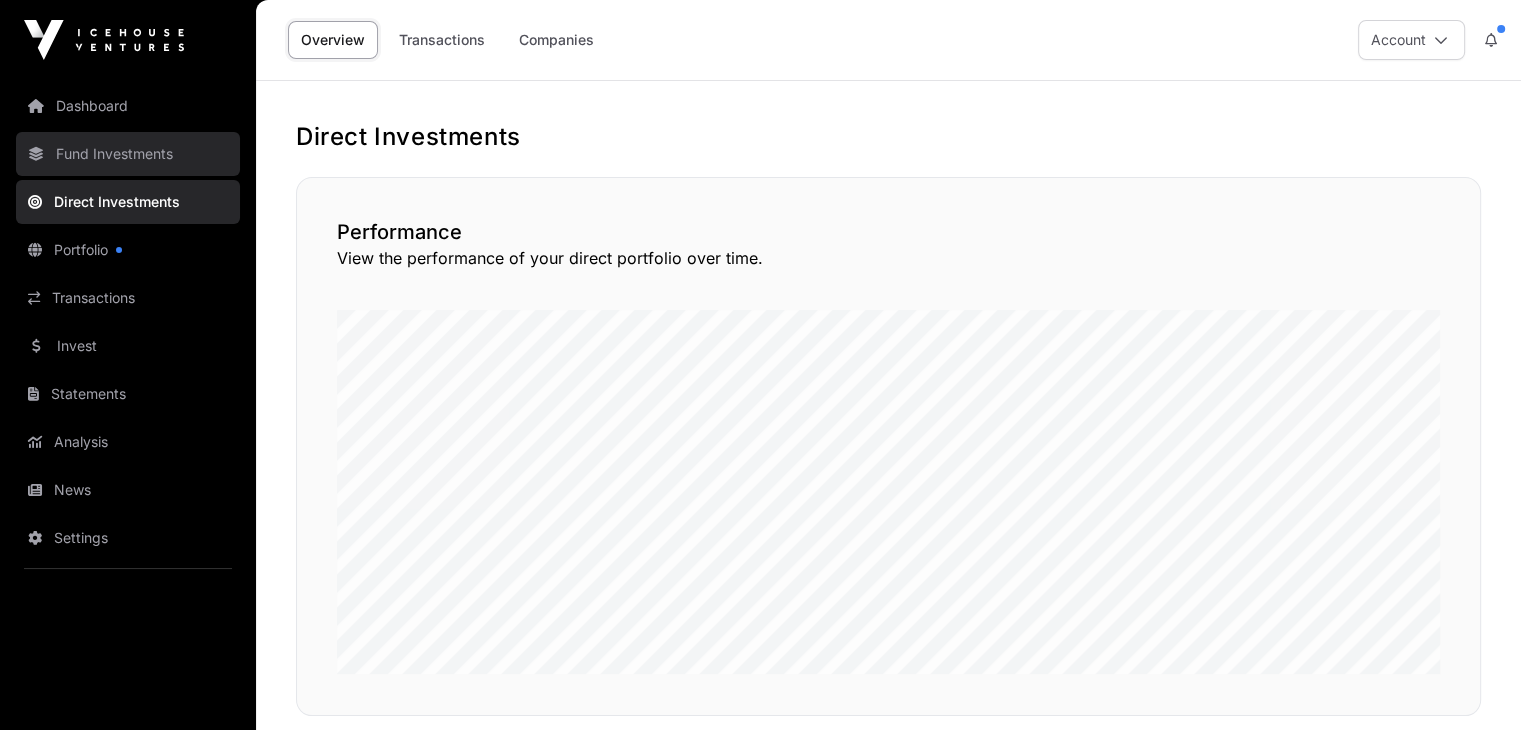 click on "Fund Investments" 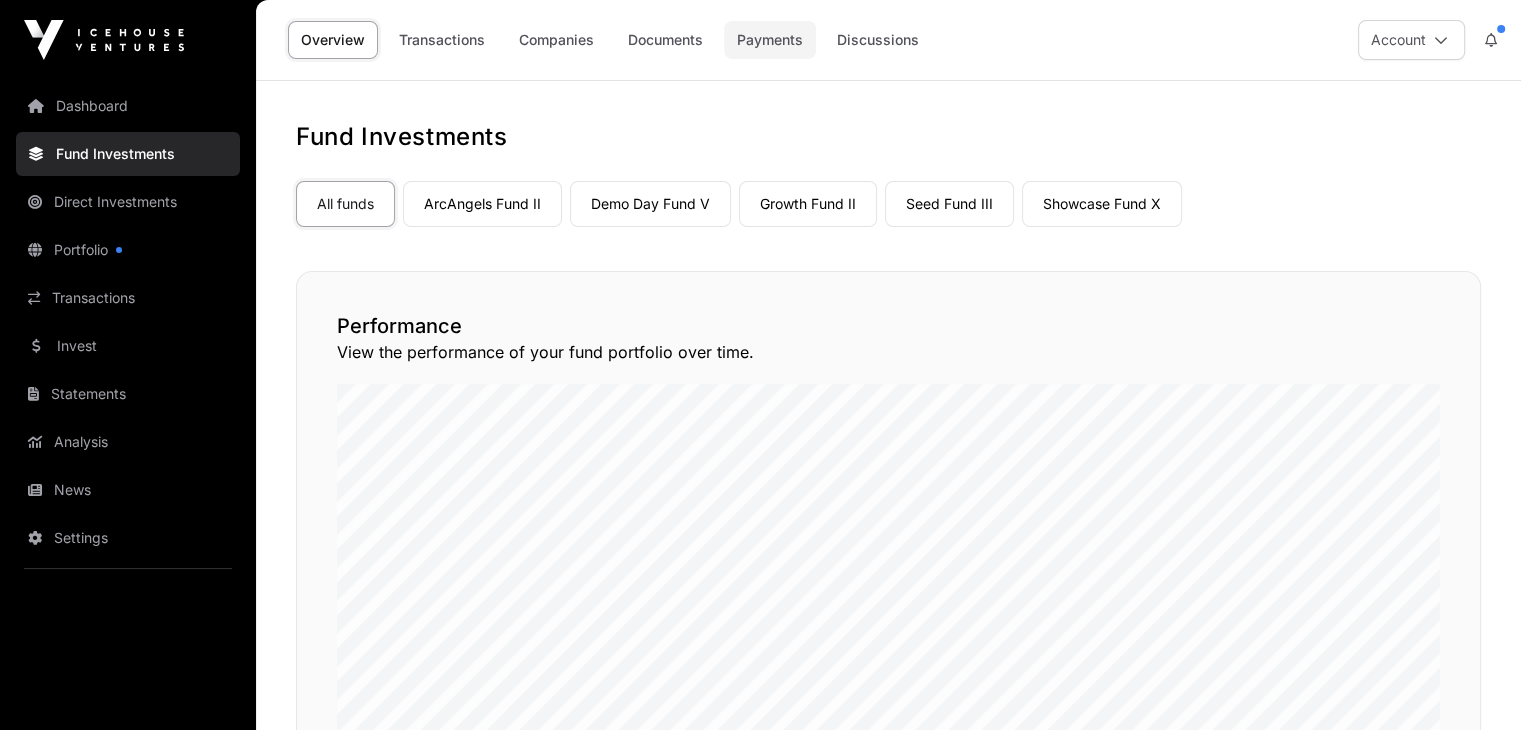 click on "Payments" 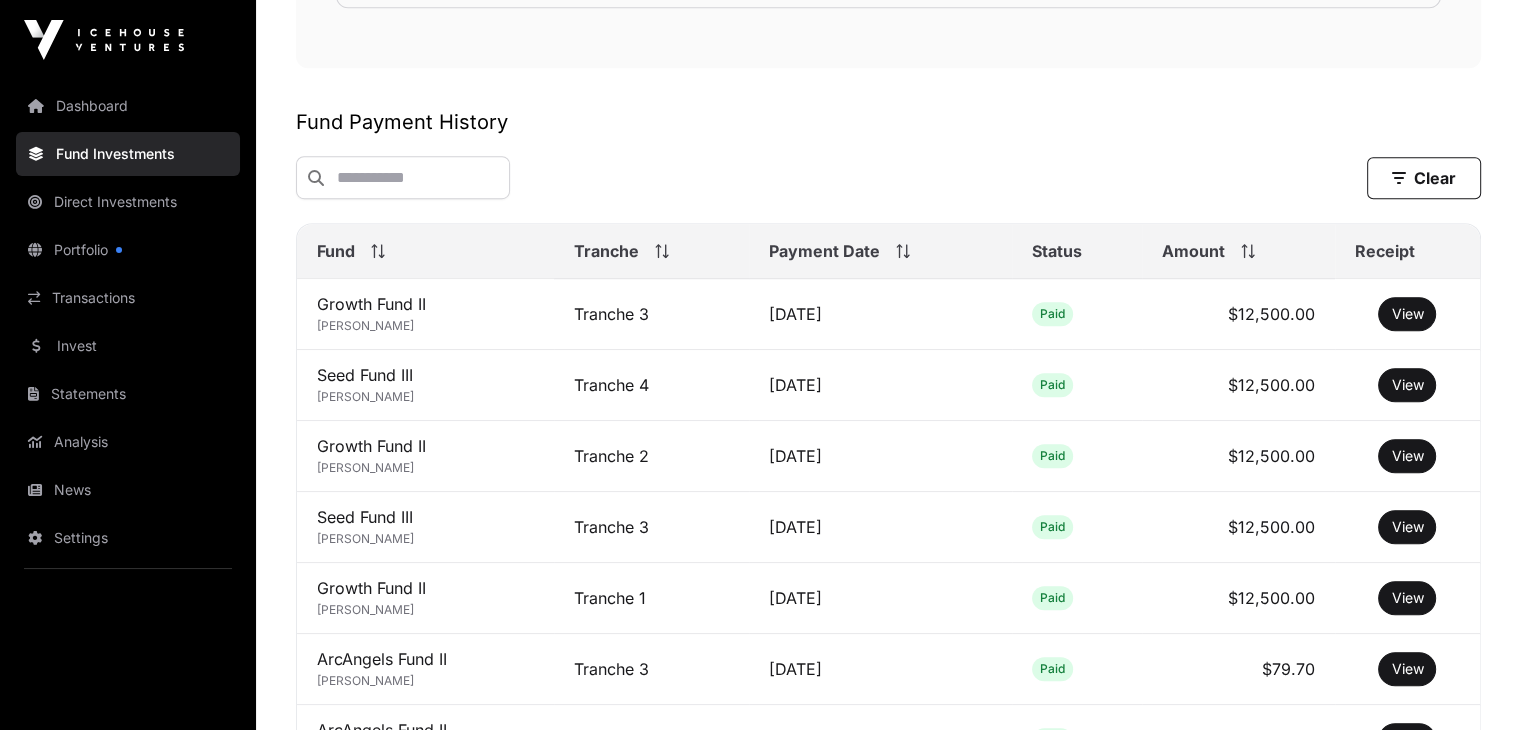 scroll, scrollTop: 1300, scrollLeft: 0, axis: vertical 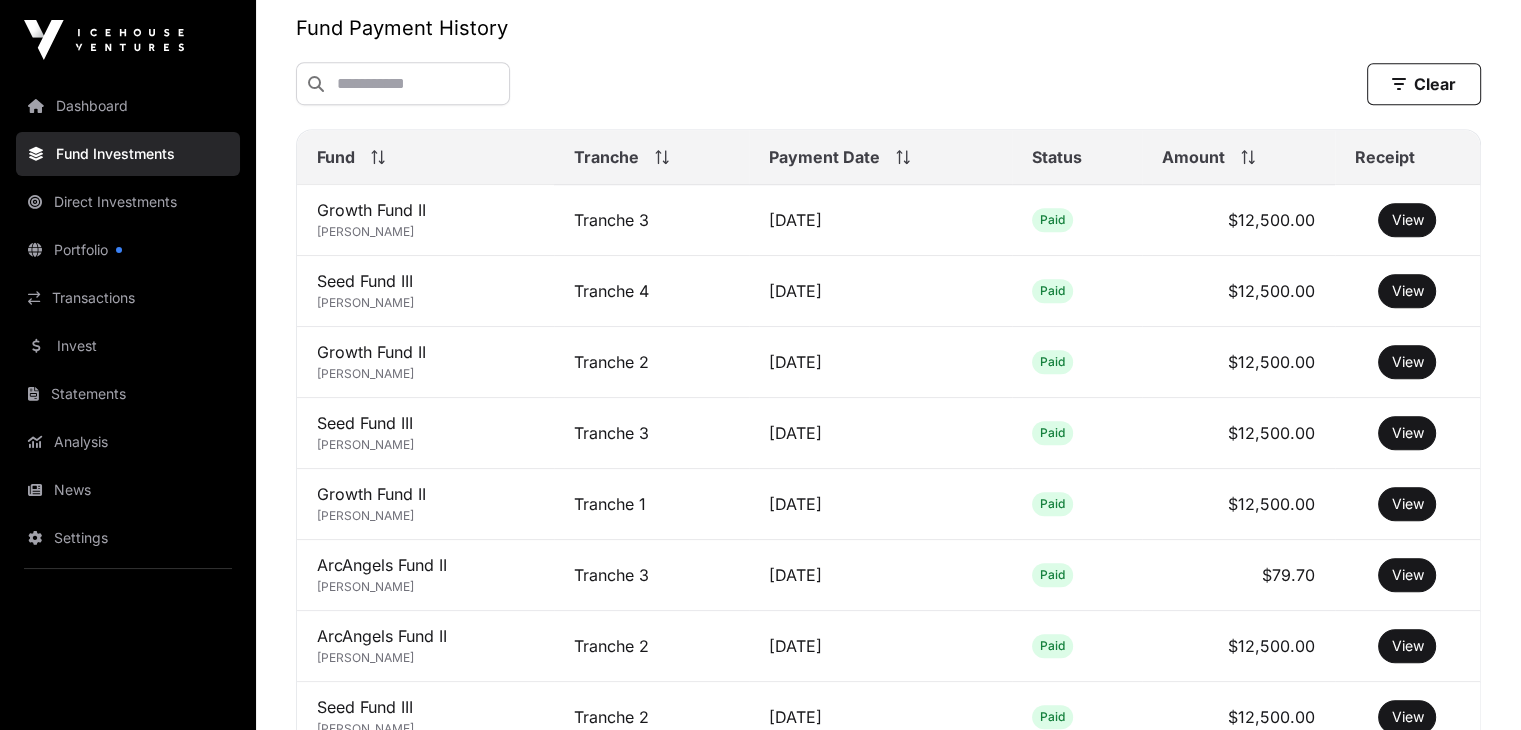 click on "Fund" 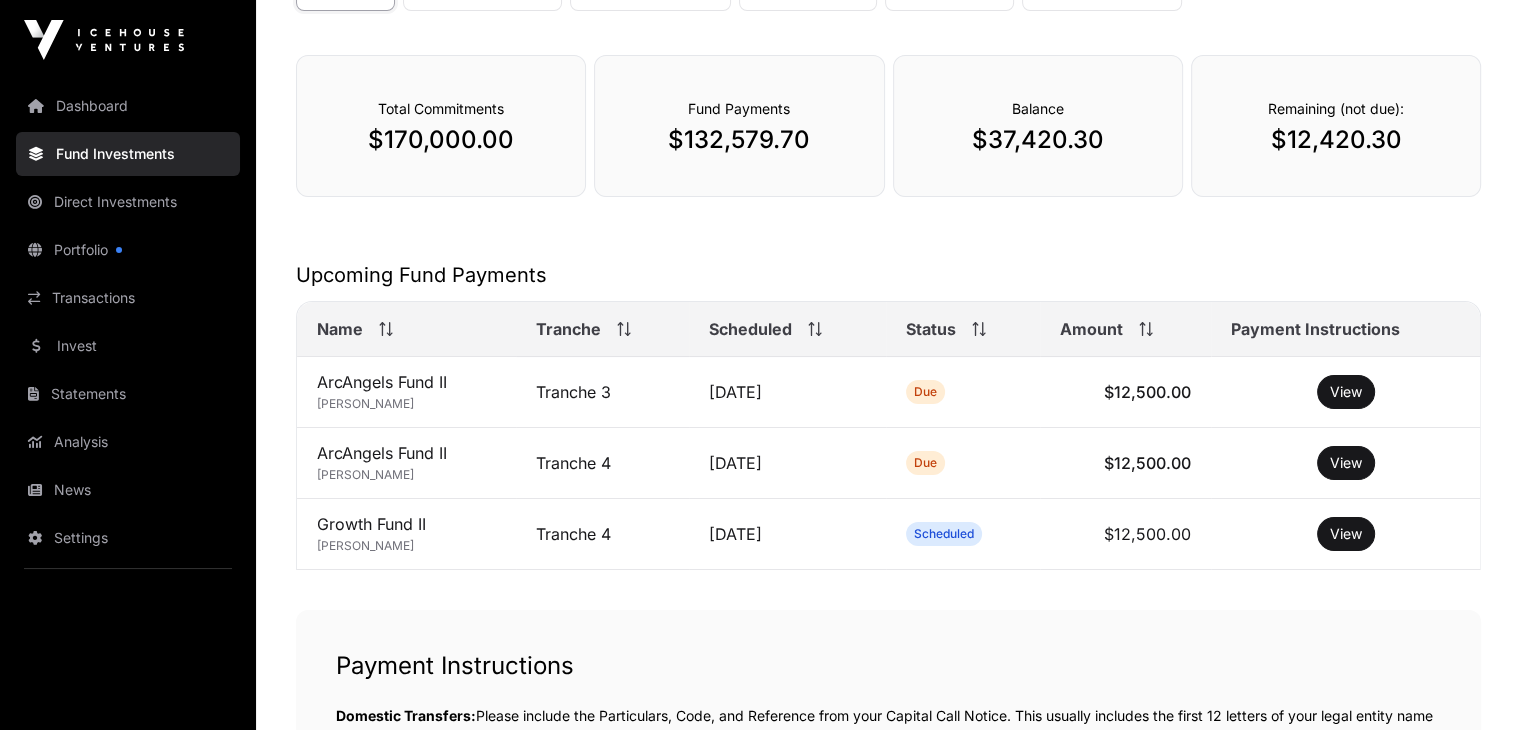 scroll, scrollTop: 0, scrollLeft: 0, axis: both 